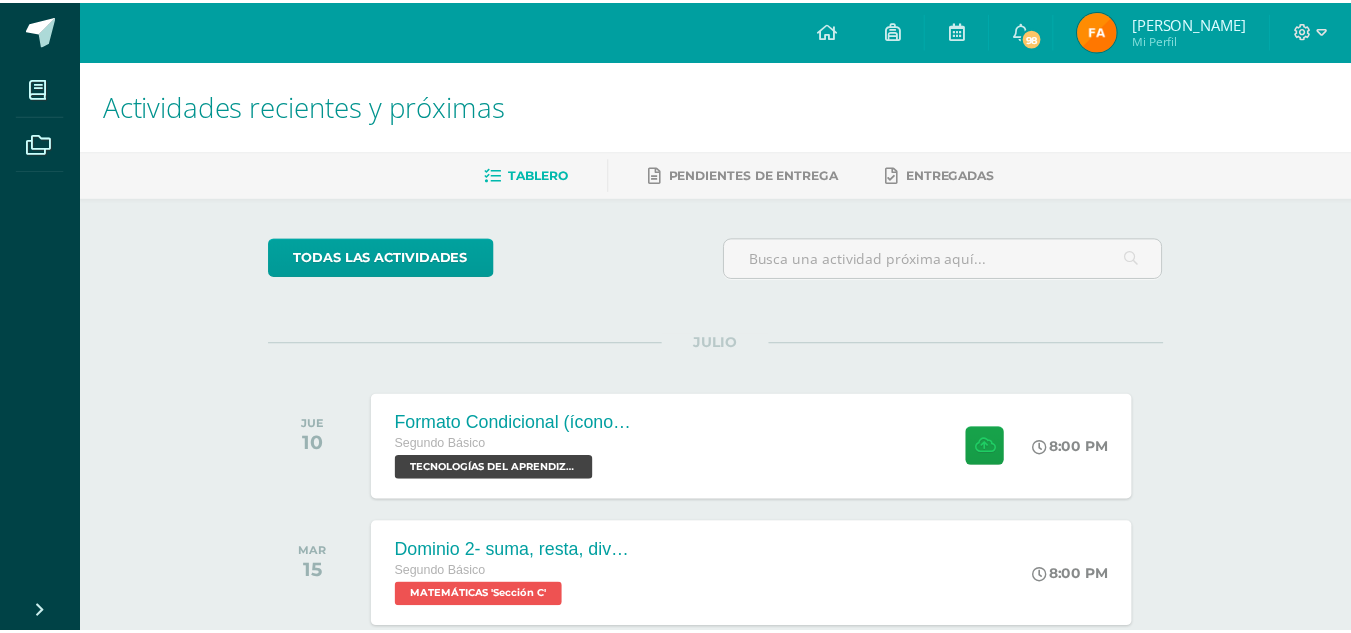 scroll, scrollTop: 0, scrollLeft: 0, axis: both 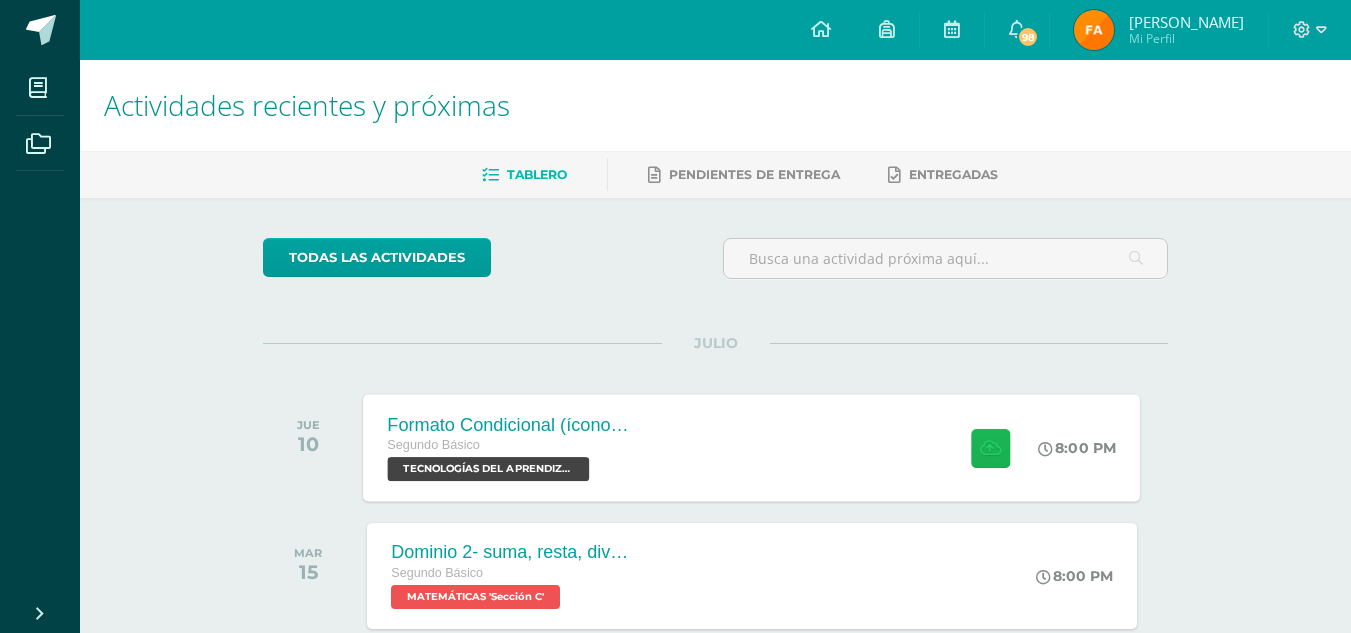 click at bounding box center (990, 447) 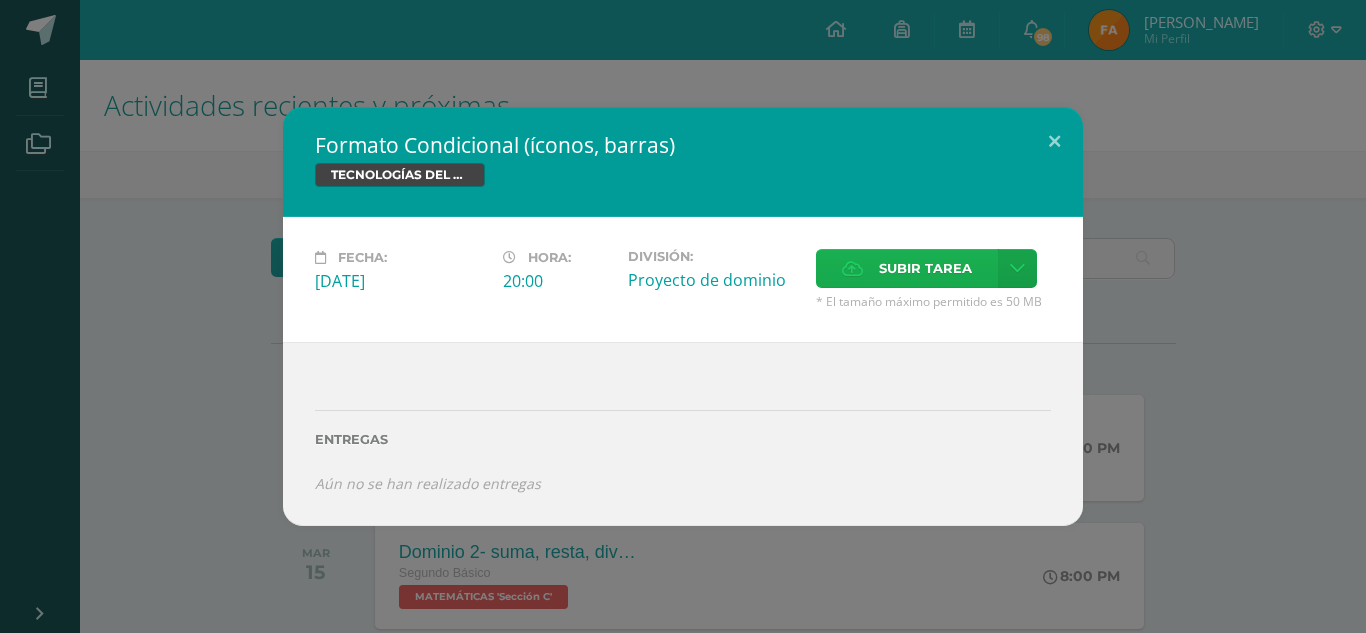 click on "Subir tarea" at bounding box center (925, 268) 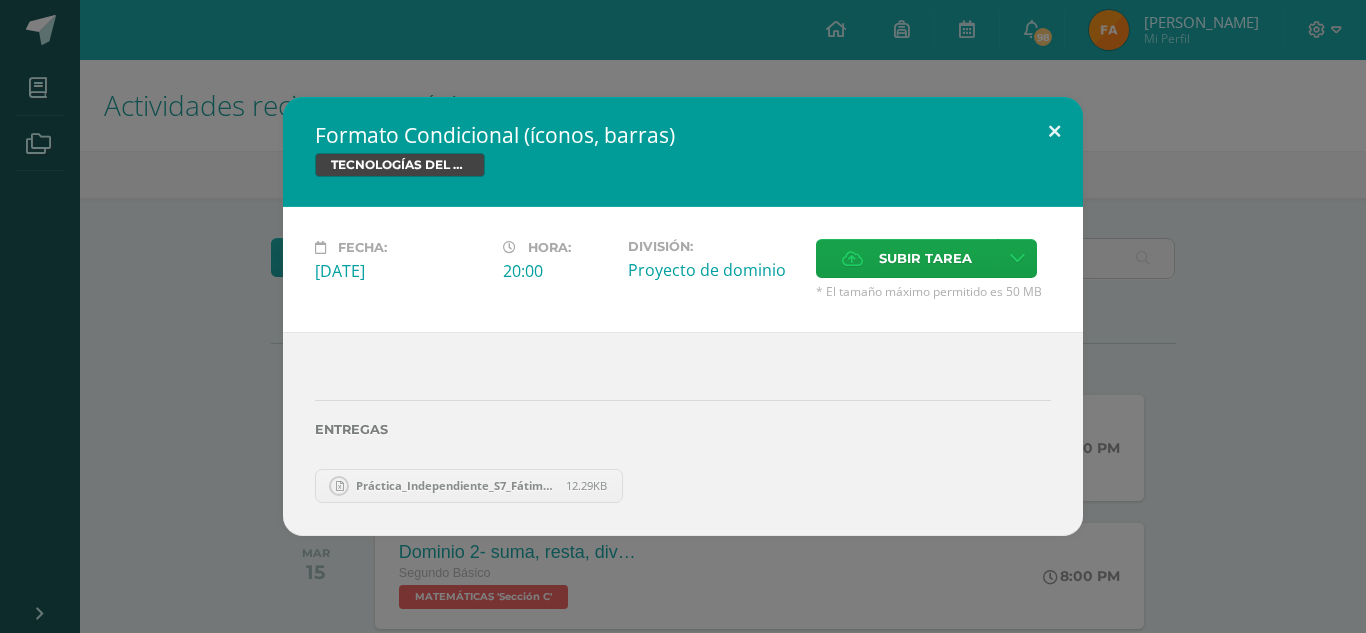 click at bounding box center (1054, 131) 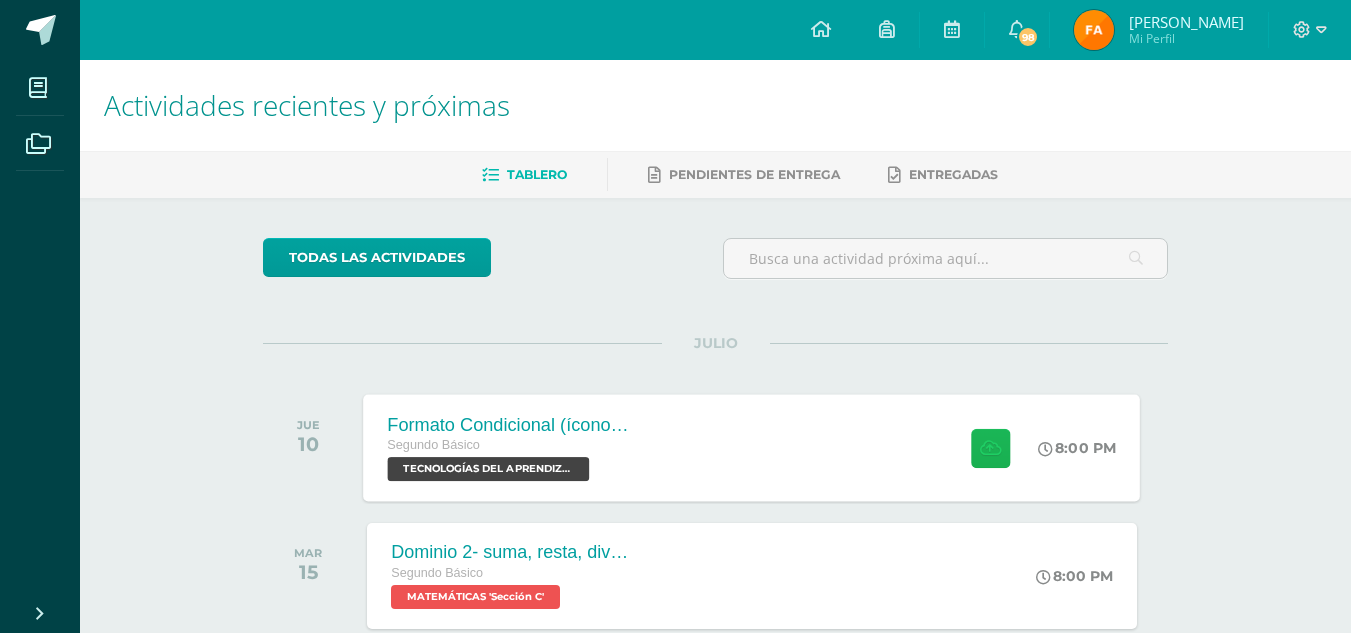 click at bounding box center [990, 447] 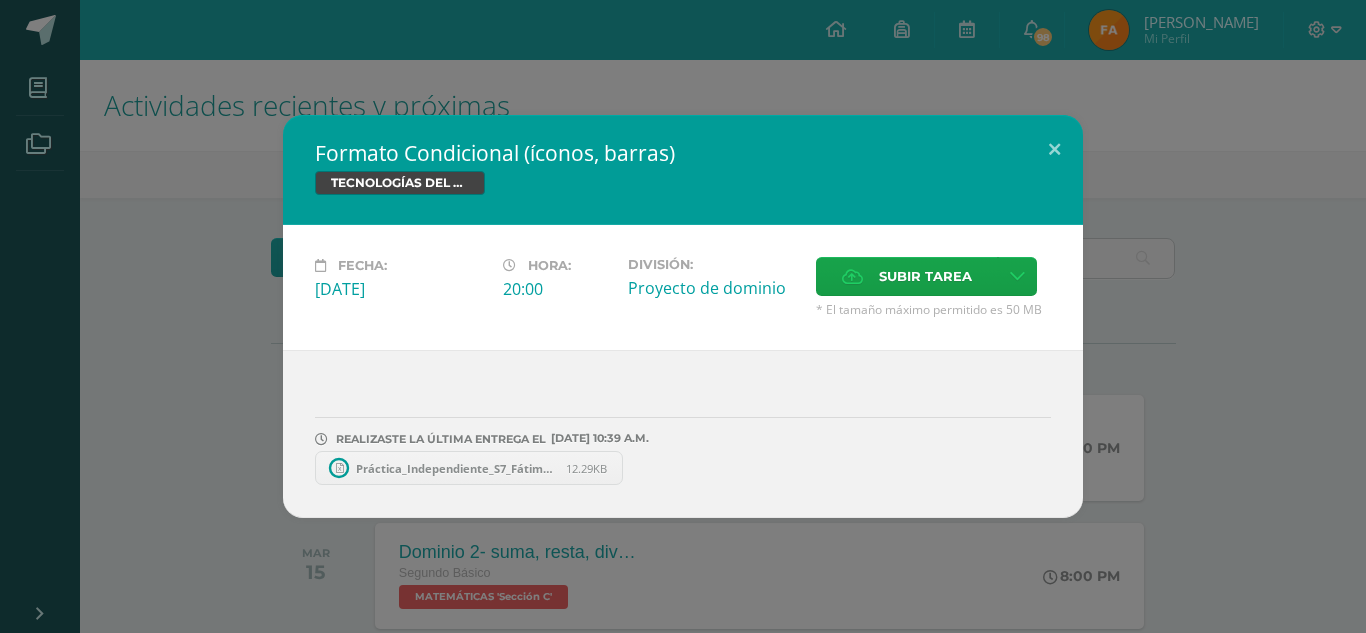 click on "Formato Condicional (íconos, barras)
TECNOLOGÍAS DEL APRENDIZAJE Y LA COMUNICACIÓN
Fecha:
[DATE][PERSON_NAME]:
20:00
División:" at bounding box center [683, 316] 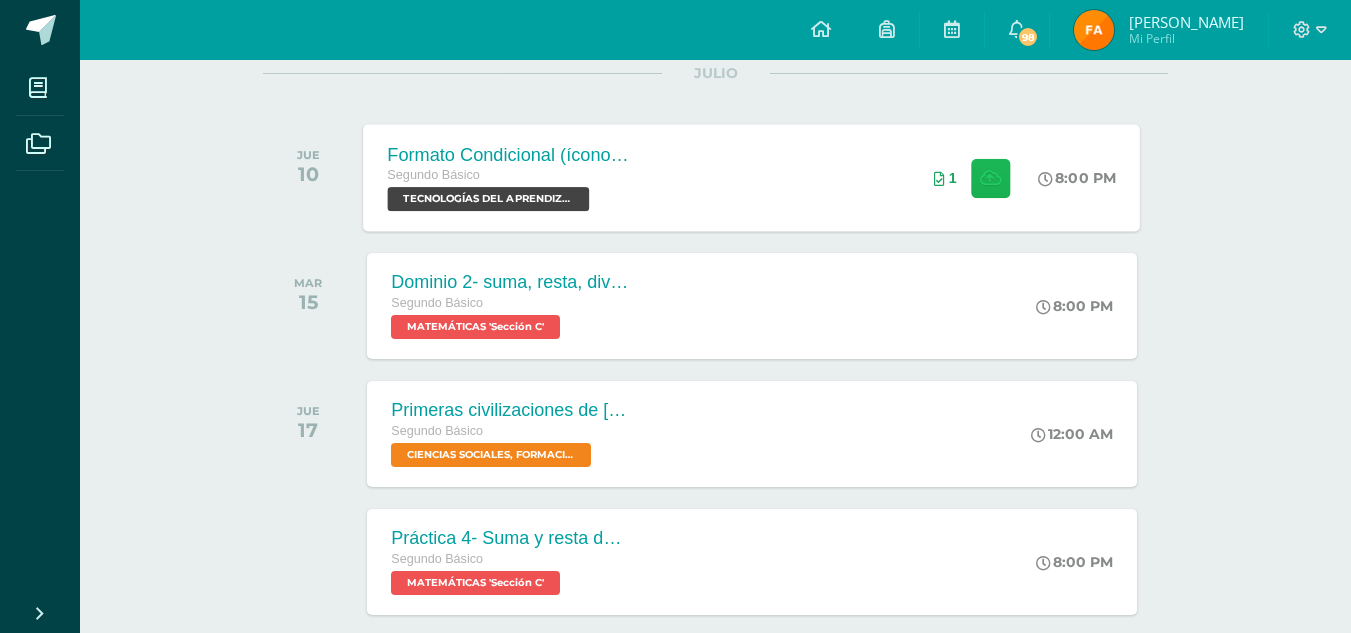 scroll, scrollTop: 271, scrollLeft: 0, axis: vertical 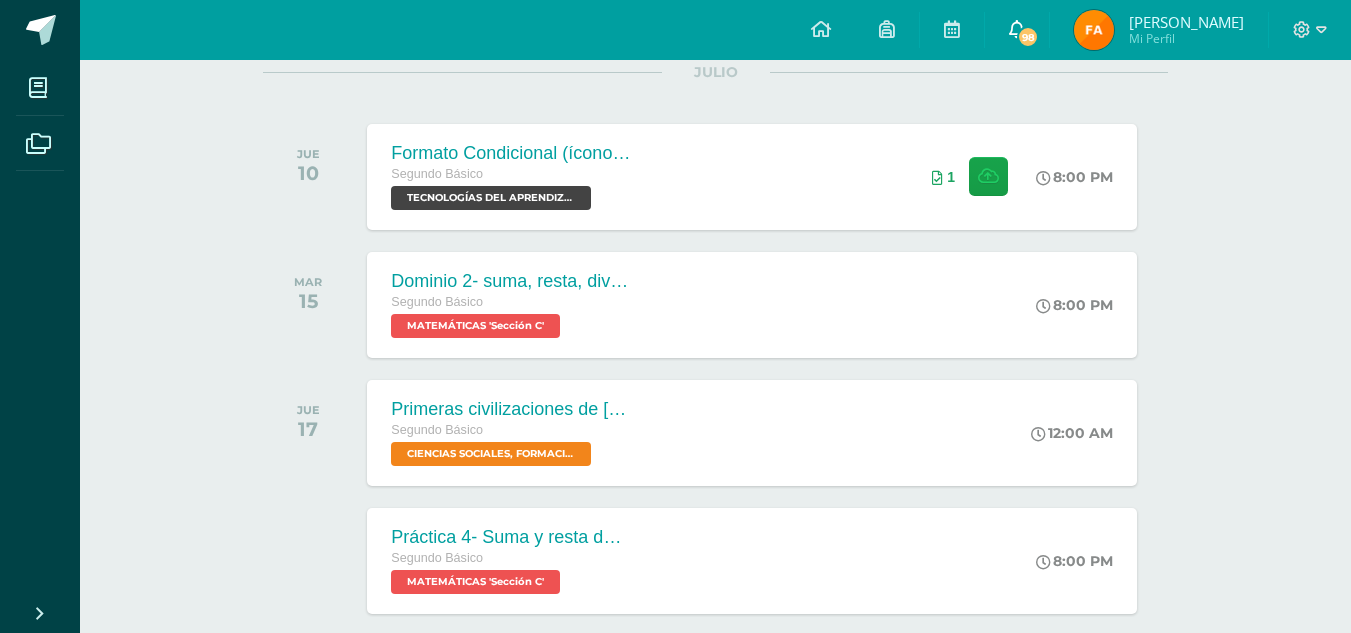 click on "98" at bounding box center (1017, 30) 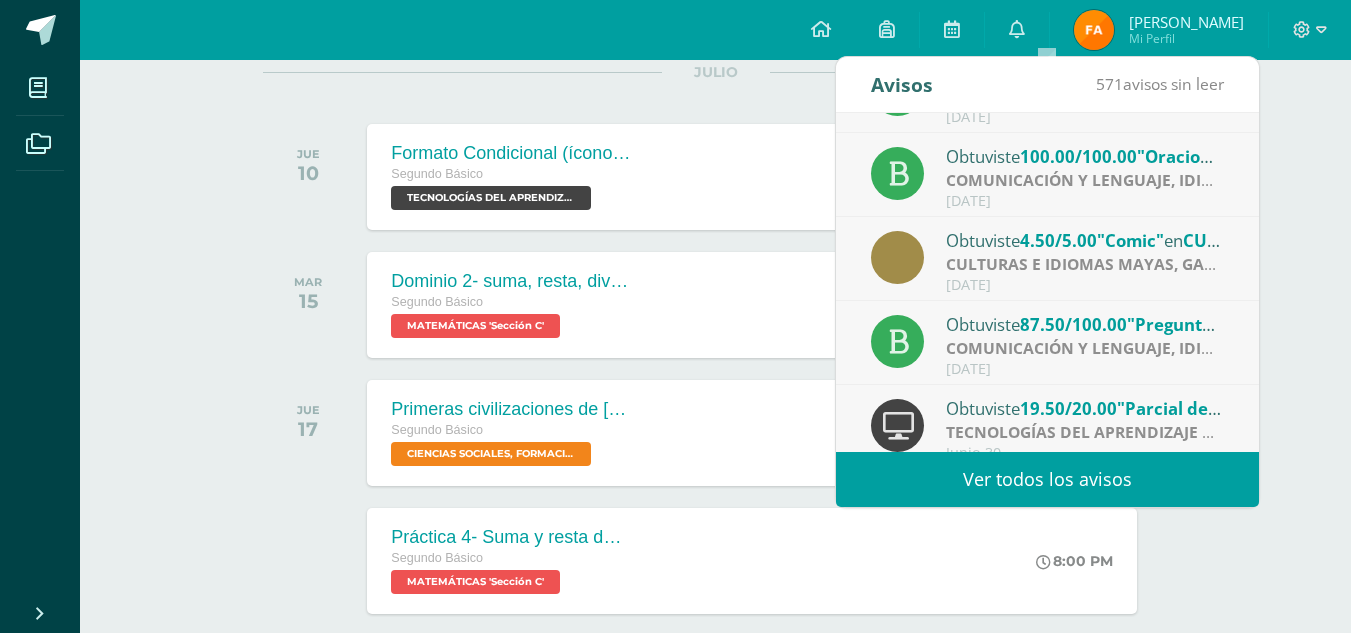 scroll, scrollTop: 333, scrollLeft: 0, axis: vertical 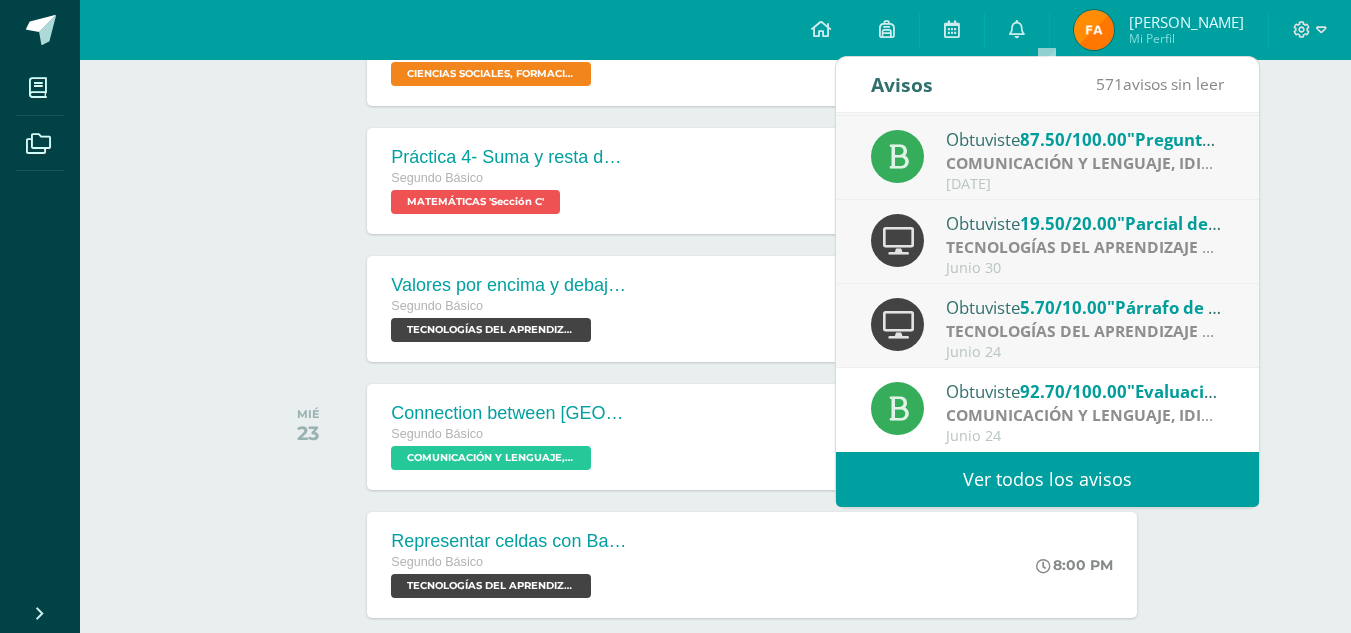 click on "Ver todos los avisos" at bounding box center [1047, 479] 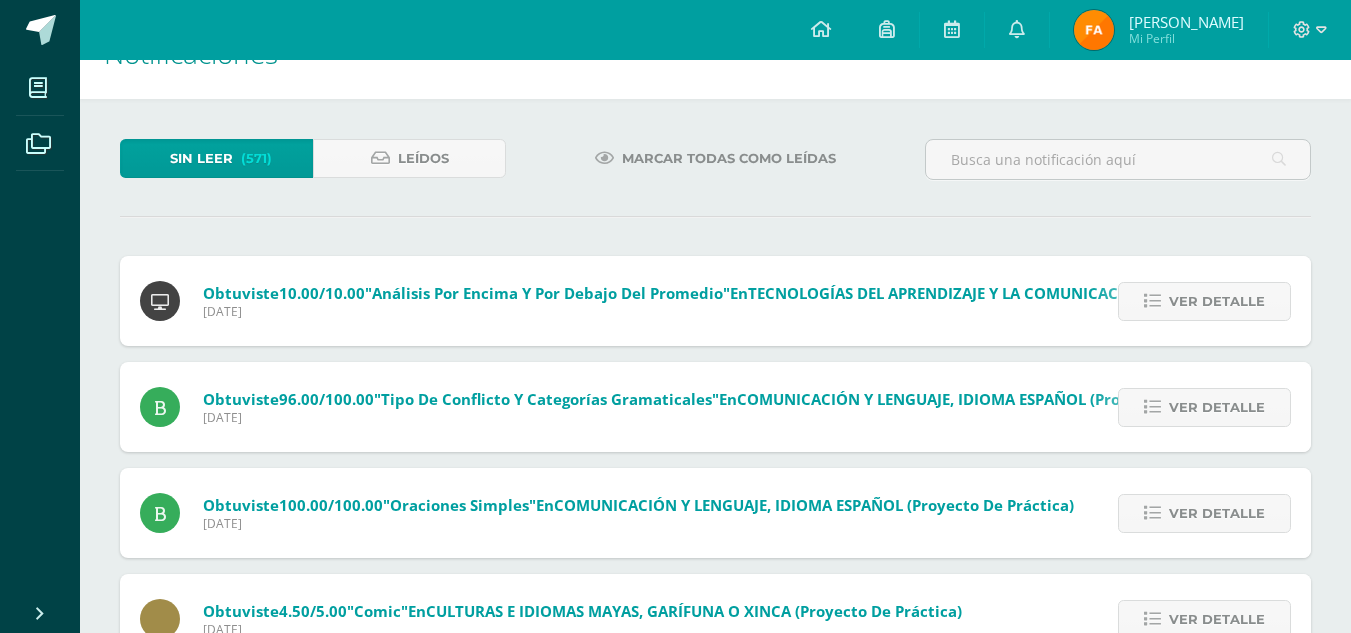 scroll, scrollTop: 0, scrollLeft: 0, axis: both 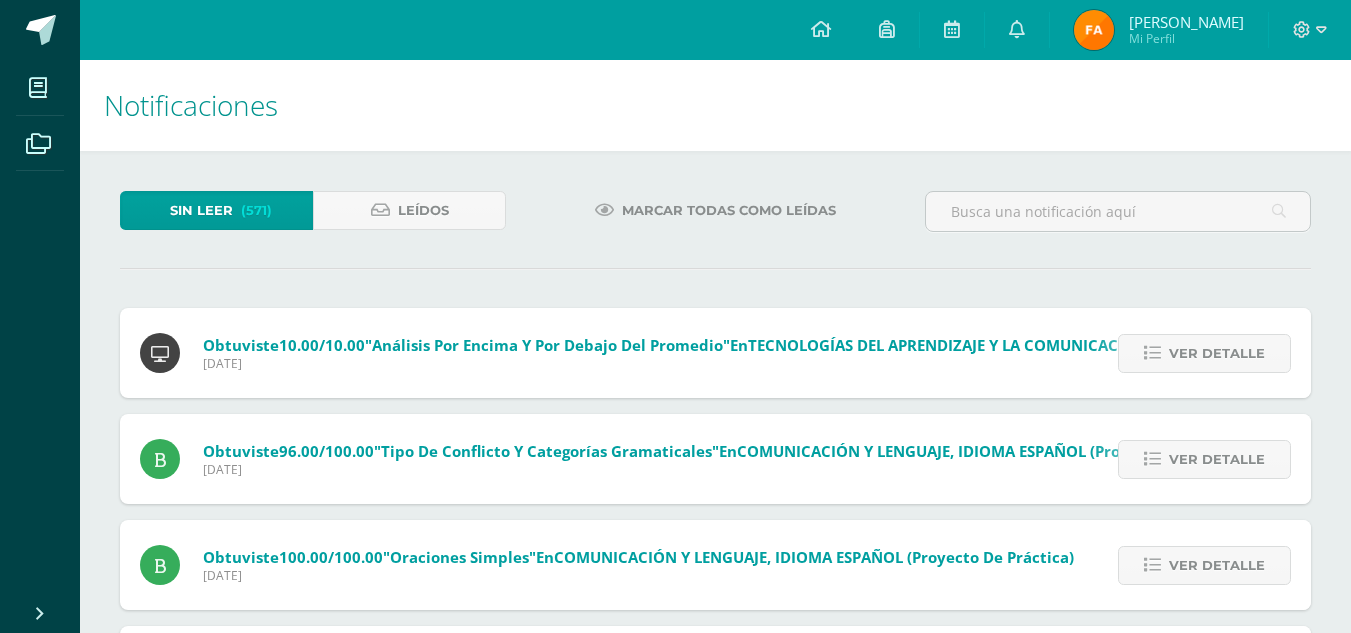 click on "[PERSON_NAME]" at bounding box center [1186, 22] 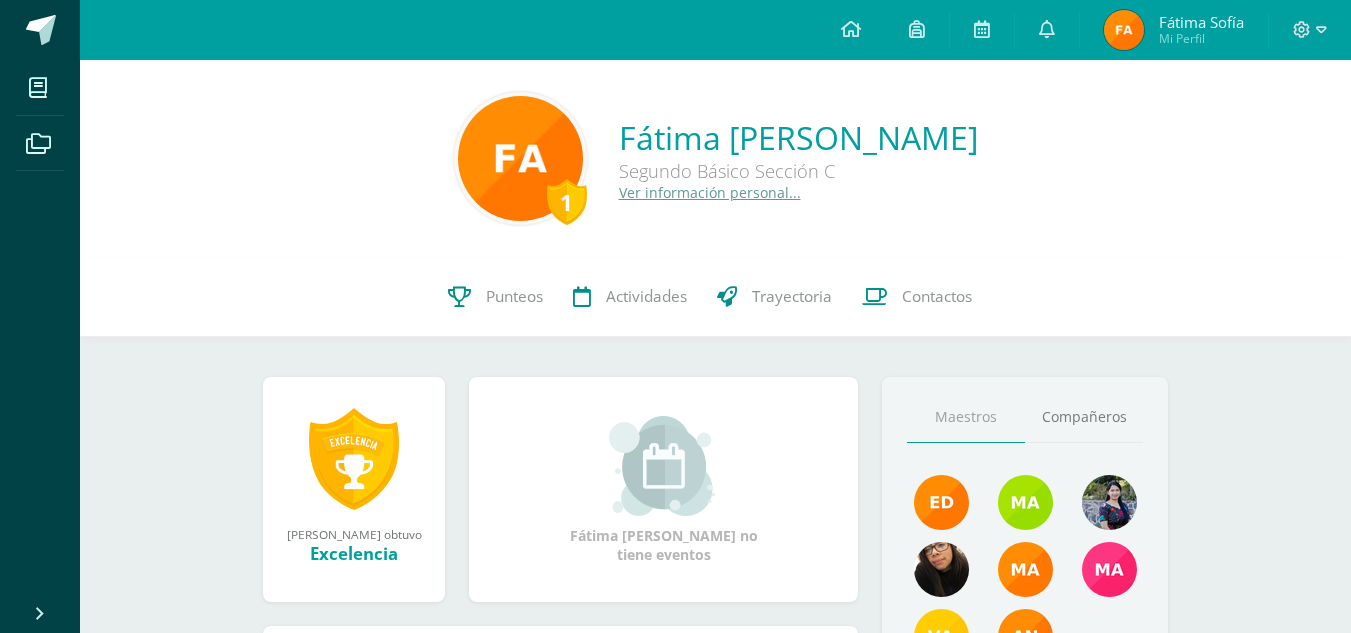 scroll, scrollTop: 0, scrollLeft: 0, axis: both 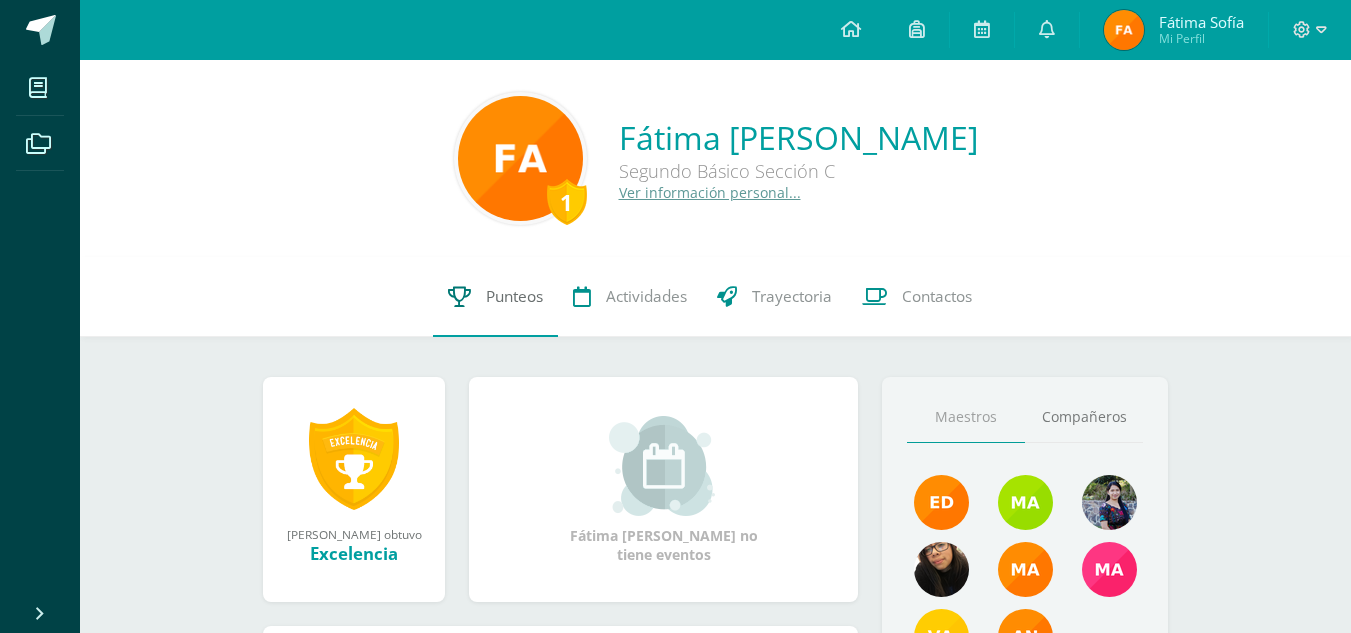 click on "Punteos" at bounding box center [495, 297] 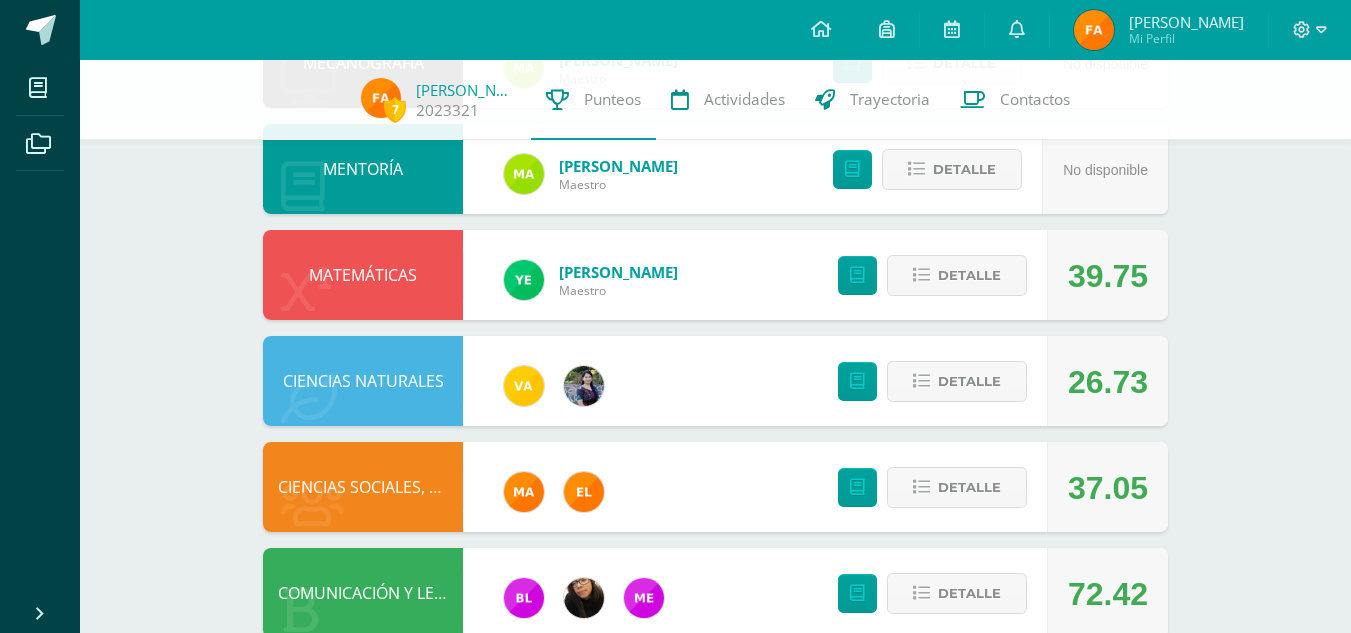 scroll, scrollTop: 401, scrollLeft: 0, axis: vertical 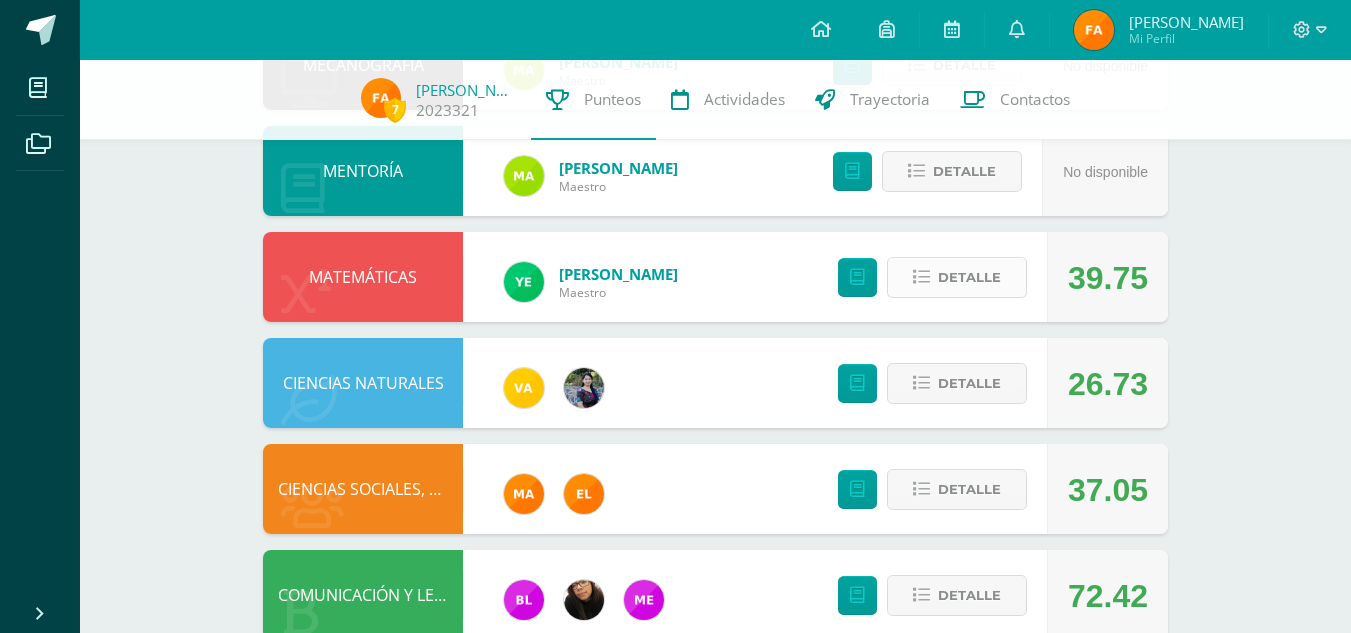 click on "Detalle" at bounding box center [969, 277] 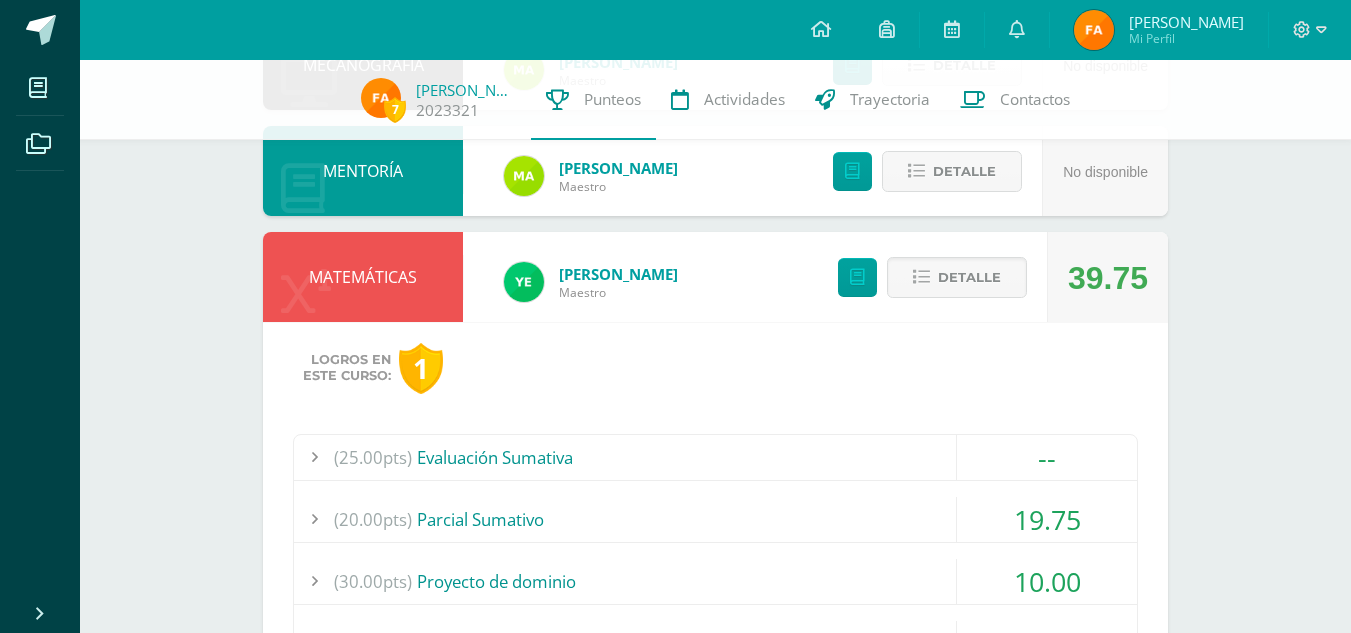 scroll, scrollTop: 0, scrollLeft: 0, axis: both 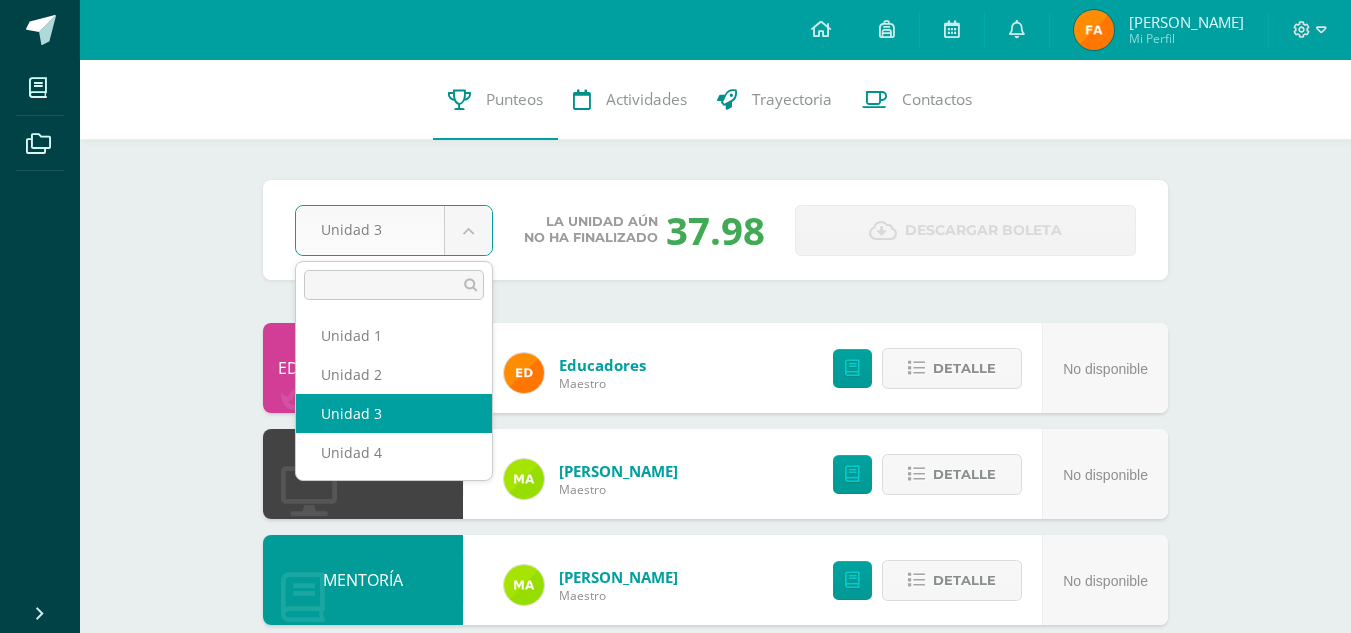 click on "Mis cursos Archivos Cerrar panel
CIENCIAS NATURALES
Segundo
Básico
"Sección C"
CIENCIAS SOCIALES, FORMACIÓN CIUDADANA E INTERCULTURALIDAD
Segundo
Básico
"Sección C"
COMUNICACIÓN Y LENGUAJE, IDIOMA ESPAÑOL
Segundo
Básico
"Sección C"
COMUNICACIÓN Y LENGUAJE, IDIOMA EXTRANJERO
Segundo
Básico
"Sección C"
CULTURA
CULTURAS E IDIOMAS MAYAS, GARÍFUNA O XINCA
Avisos" at bounding box center (675, 1117) 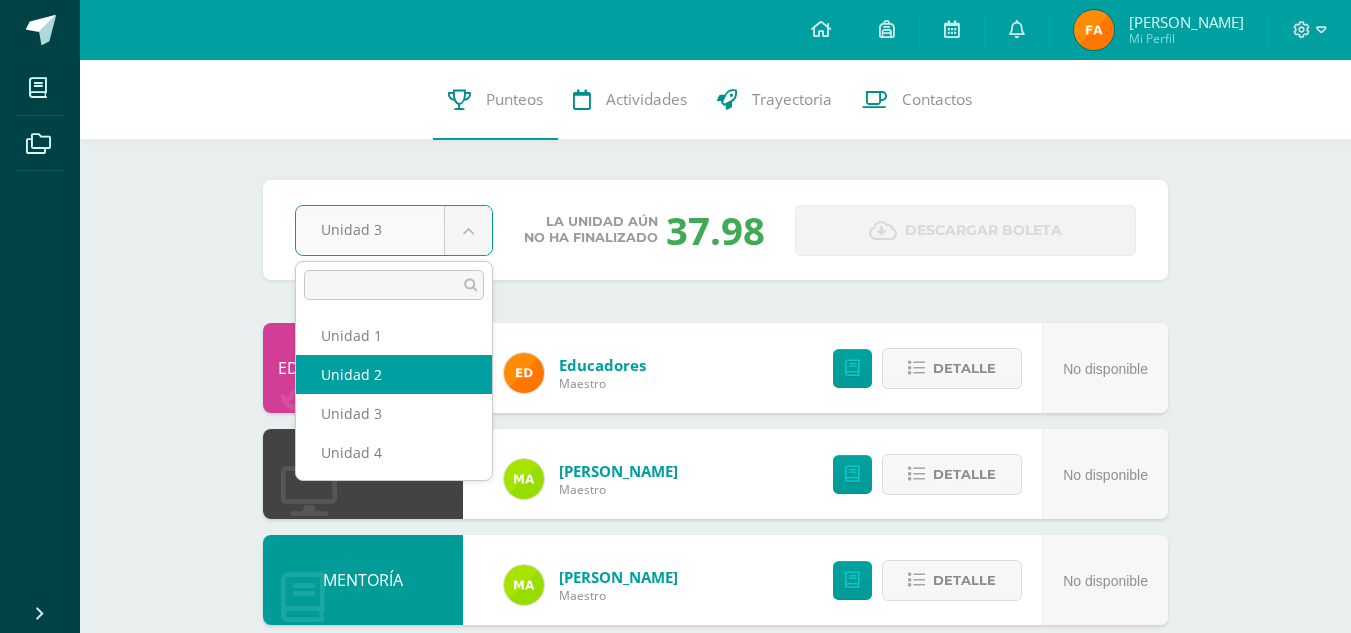 select on "Unidad 2" 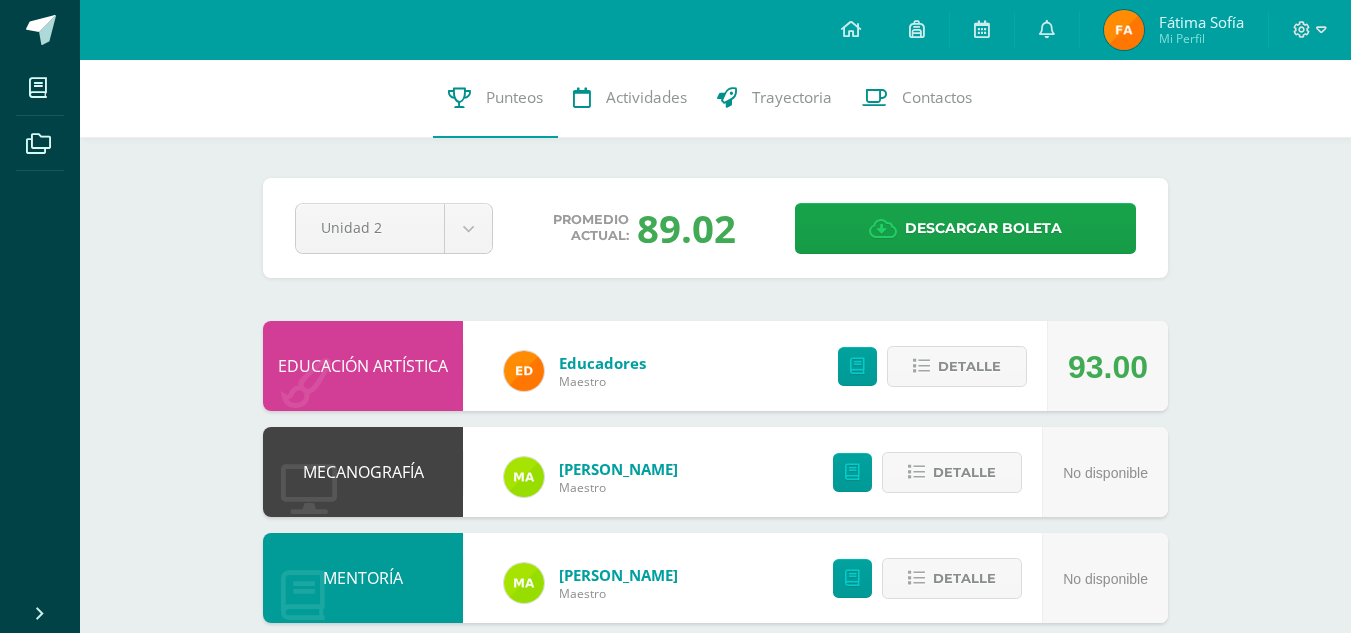 scroll, scrollTop: 0, scrollLeft: 0, axis: both 